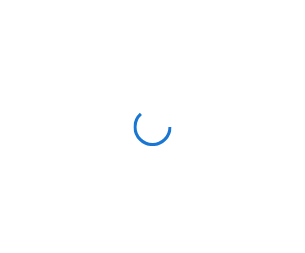 scroll, scrollTop: 0, scrollLeft: 0, axis: both 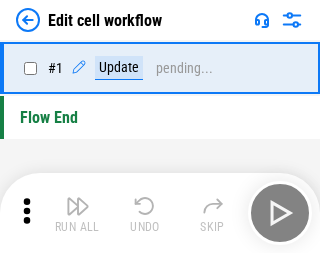click at bounding box center [78, 206] 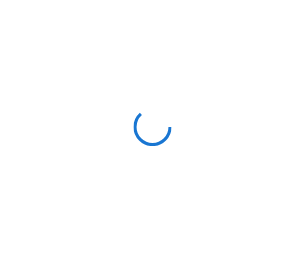 scroll, scrollTop: 0, scrollLeft: 0, axis: both 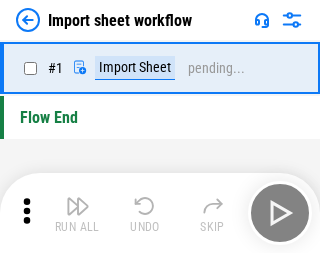 click at bounding box center [78, 206] 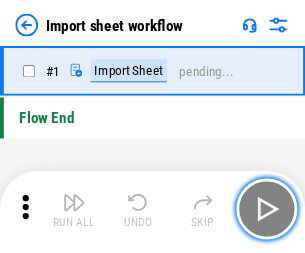 scroll, scrollTop: 7, scrollLeft: 0, axis: vertical 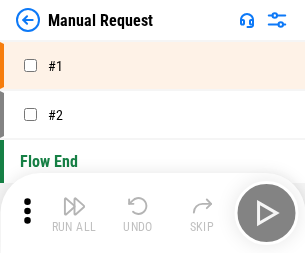 click at bounding box center (74, 206) 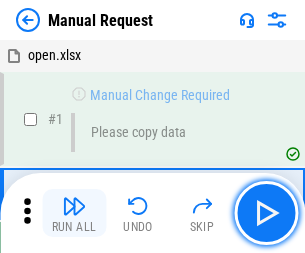 scroll, scrollTop: 68, scrollLeft: 0, axis: vertical 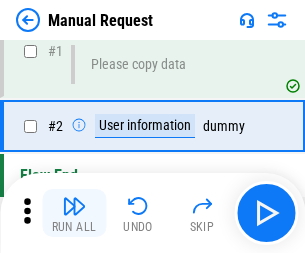 click at bounding box center [74, 206] 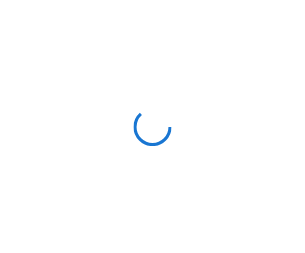 scroll, scrollTop: 0, scrollLeft: 0, axis: both 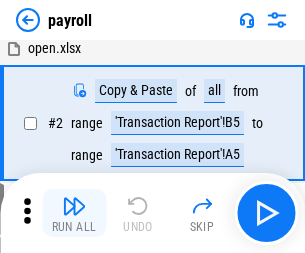 click at bounding box center (74, 206) 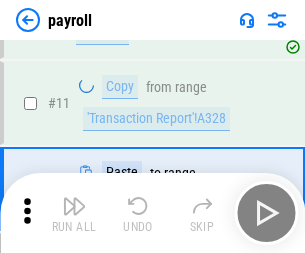 scroll, scrollTop: 247, scrollLeft: 0, axis: vertical 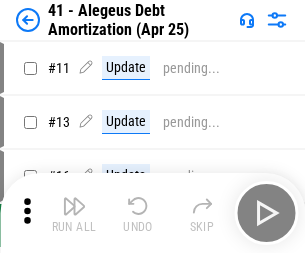 click at bounding box center [74, 206] 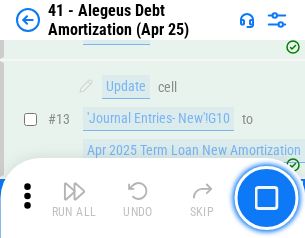 scroll, scrollTop: 247, scrollLeft: 0, axis: vertical 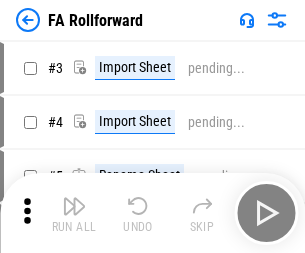 click at bounding box center (74, 206) 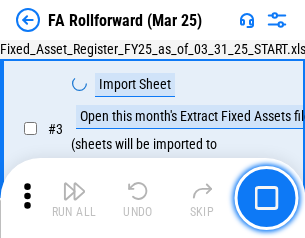 scroll, scrollTop: 184, scrollLeft: 0, axis: vertical 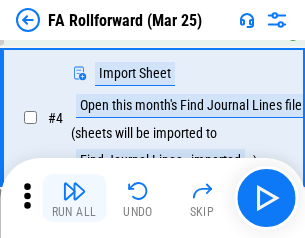 click at bounding box center [74, 191] 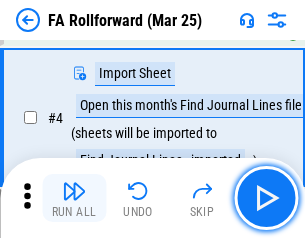 scroll, scrollTop: 313, scrollLeft: 0, axis: vertical 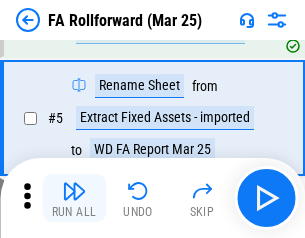 click at bounding box center [74, 191] 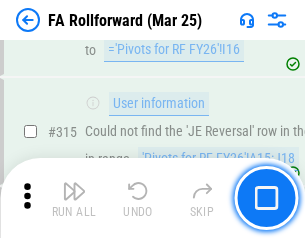 scroll, scrollTop: 9517, scrollLeft: 0, axis: vertical 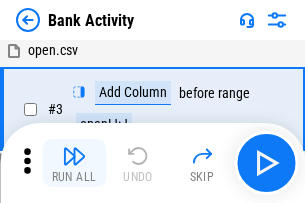 click at bounding box center [74, 156] 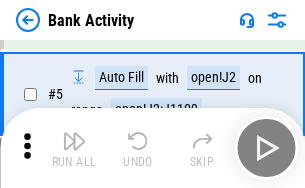 scroll, scrollTop: 106, scrollLeft: 0, axis: vertical 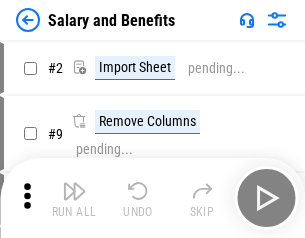 click at bounding box center [74, 191] 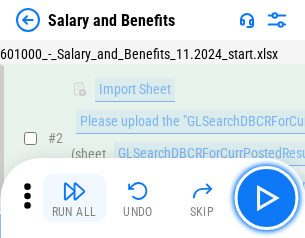 scroll, scrollTop: 145, scrollLeft: 0, axis: vertical 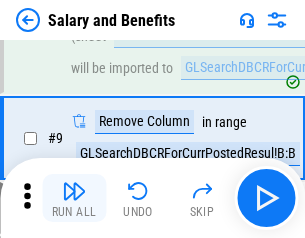 click at bounding box center (74, 191) 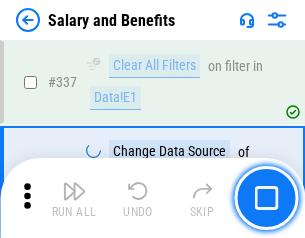 scroll, scrollTop: 9364, scrollLeft: 0, axis: vertical 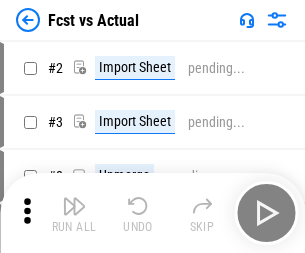 click at bounding box center (74, 206) 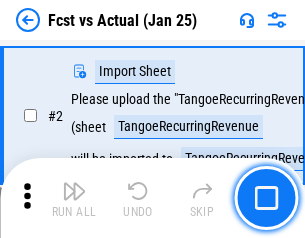 scroll, scrollTop: 187, scrollLeft: 0, axis: vertical 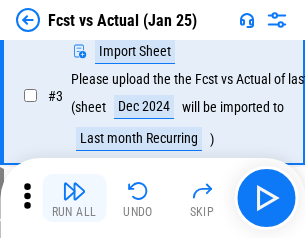 click at bounding box center [74, 191] 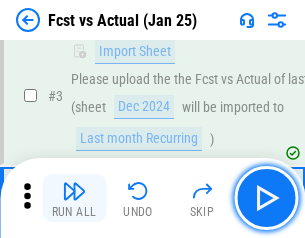 scroll, scrollTop: 300, scrollLeft: 0, axis: vertical 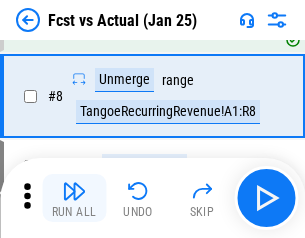 click at bounding box center (74, 191) 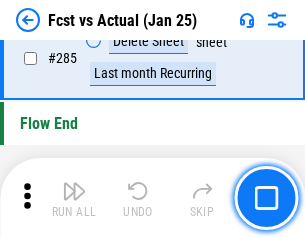 scroll, scrollTop: 9465, scrollLeft: 0, axis: vertical 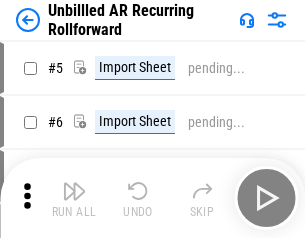 click at bounding box center [74, 191] 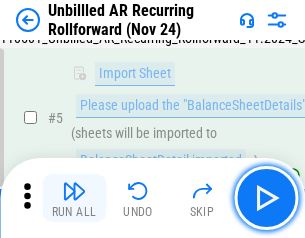 scroll, scrollTop: 188, scrollLeft: 0, axis: vertical 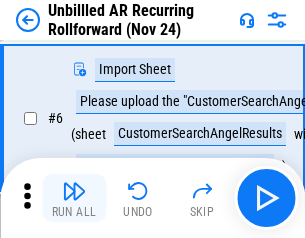 click at bounding box center [74, 191] 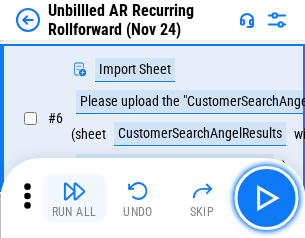 scroll, scrollTop: 322, scrollLeft: 0, axis: vertical 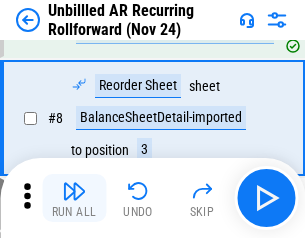 click at bounding box center [74, 191] 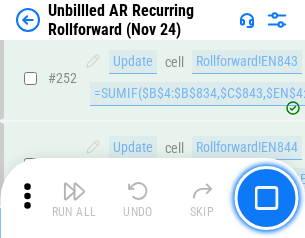 scroll, scrollTop: 6793, scrollLeft: 0, axis: vertical 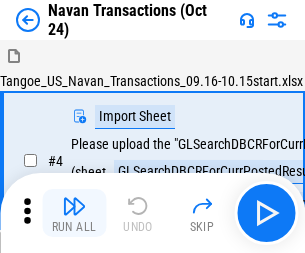 click at bounding box center [74, 206] 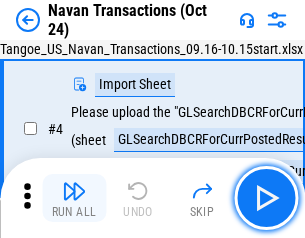 scroll, scrollTop: 172, scrollLeft: 0, axis: vertical 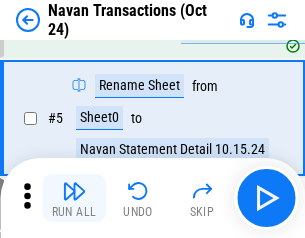 click at bounding box center [74, 191] 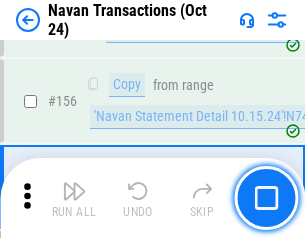 scroll, scrollTop: 6484, scrollLeft: 0, axis: vertical 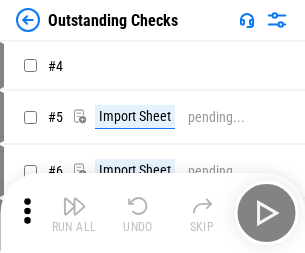 click at bounding box center [74, 206] 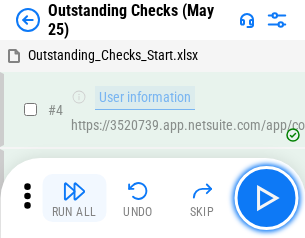 scroll, scrollTop: 209, scrollLeft: 0, axis: vertical 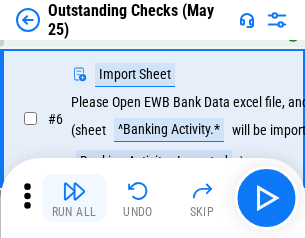 click at bounding box center [74, 191] 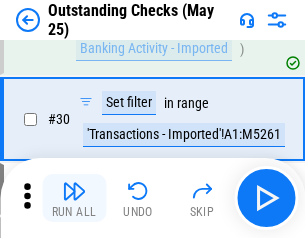 click at bounding box center [74, 191] 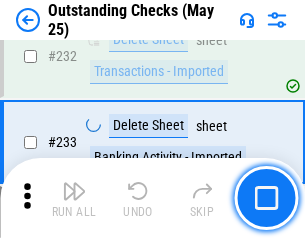 scroll, scrollTop: 6073, scrollLeft: 0, axis: vertical 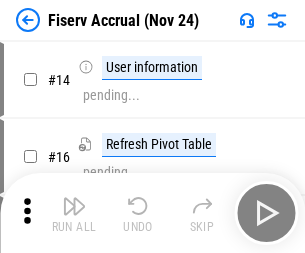 click at bounding box center (74, 206) 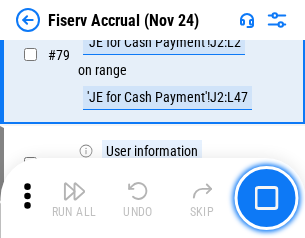 scroll, scrollTop: 2628, scrollLeft: 0, axis: vertical 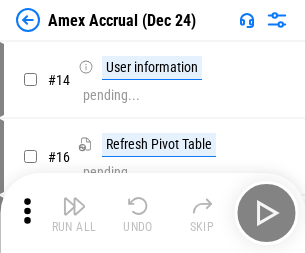 click at bounding box center (74, 206) 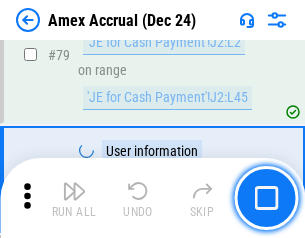 scroll, scrollTop: 2596, scrollLeft: 0, axis: vertical 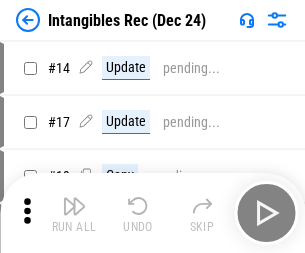 click at bounding box center (74, 206) 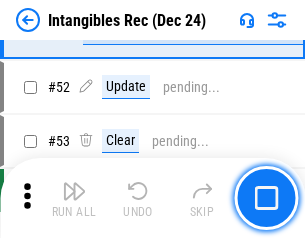 scroll, scrollTop: 779, scrollLeft: 0, axis: vertical 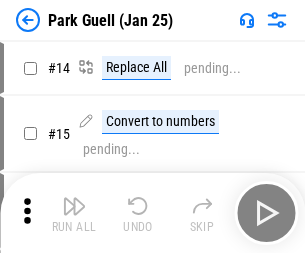 click at bounding box center [74, 206] 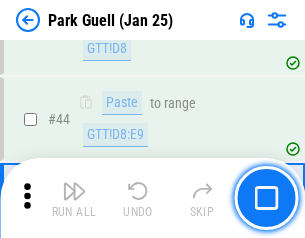 scroll, scrollTop: 2501, scrollLeft: 0, axis: vertical 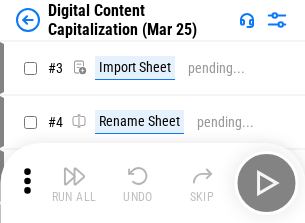 click at bounding box center [74, 176] 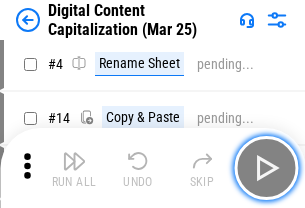 scroll, scrollTop: 187, scrollLeft: 0, axis: vertical 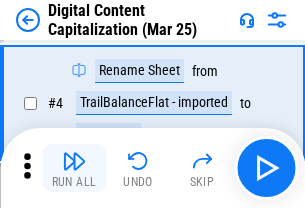 click at bounding box center [74, 161] 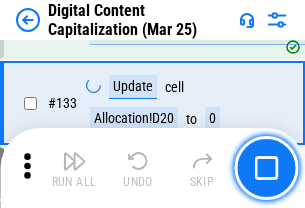 scroll, scrollTop: 2121, scrollLeft: 0, axis: vertical 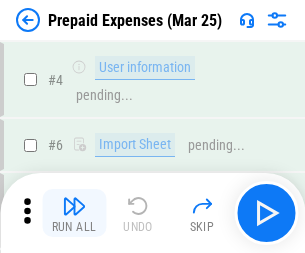 click at bounding box center (74, 206) 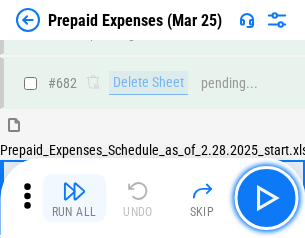 scroll, scrollTop: 5499, scrollLeft: 0, axis: vertical 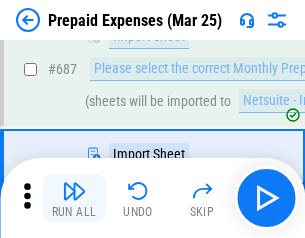 click at bounding box center (74, 191) 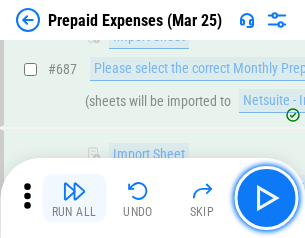scroll, scrollTop: 5601, scrollLeft: 0, axis: vertical 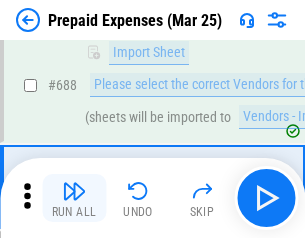 click at bounding box center [74, 191] 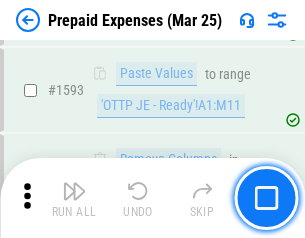 scroll, scrollTop: 19472, scrollLeft: 0, axis: vertical 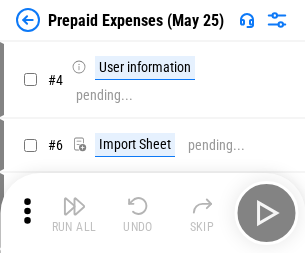click at bounding box center (74, 206) 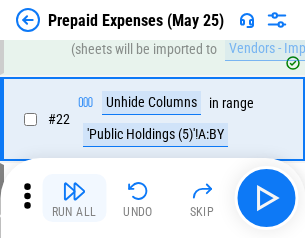 click at bounding box center (74, 191) 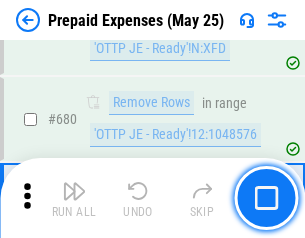scroll, scrollTop: 6964, scrollLeft: 0, axis: vertical 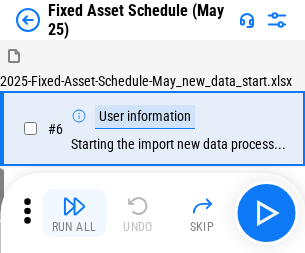click at bounding box center (74, 206) 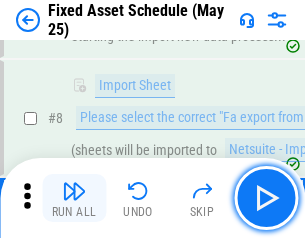 scroll, scrollTop: 210, scrollLeft: 0, axis: vertical 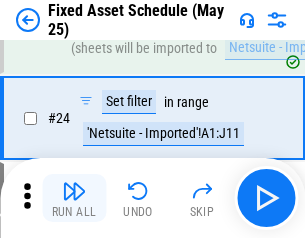 click at bounding box center [74, 191] 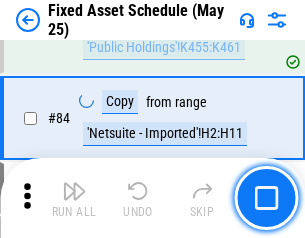 scroll, scrollTop: 2748, scrollLeft: 0, axis: vertical 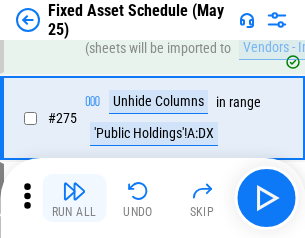 click at bounding box center [74, 191] 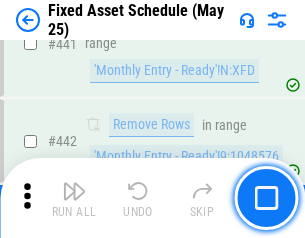 scroll, scrollTop: 8940, scrollLeft: 0, axis: vertical 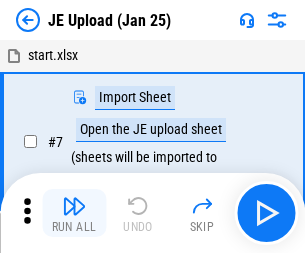 click at bounding box center [74, 206] 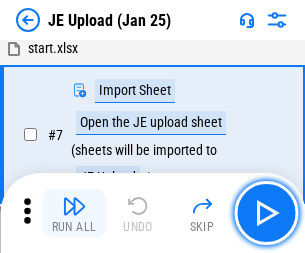 scroll, scrollTop: 145, scrollLeft: 0, axis: vertical 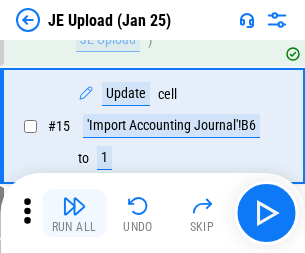 click at bounding box center [74, 206] 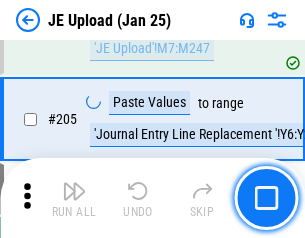 scroll, scrollTop: 4826, scrollLeft: 0, axis: vertical 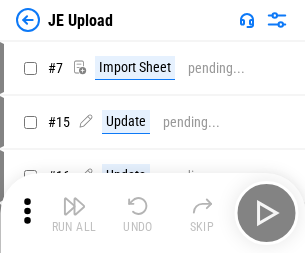 click at bounding box center [74, 206] 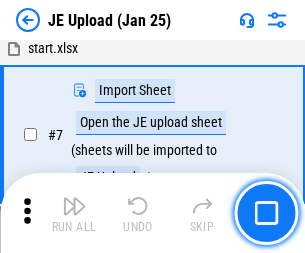 scroll, scrollTop: 145, scrollLeft: 0, axis: vertical 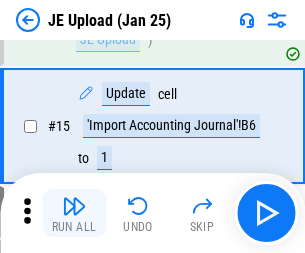 click at bounding box center (74, 206) 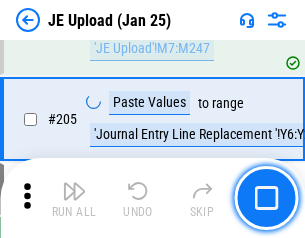 scroll, scrollTop: 4826, scrollLeft: 0, axis: vertical 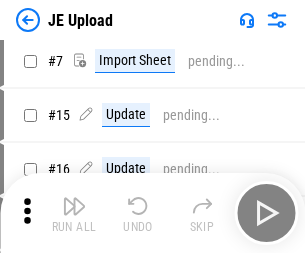 click at bounding box center (74, 206) 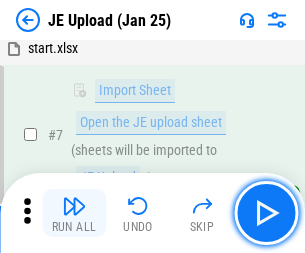 scroll, scrollTop: 145, scrollLeft: 0, axis: vertical 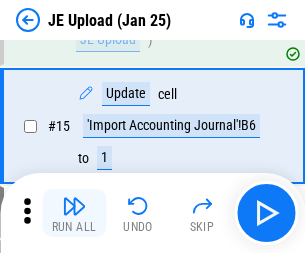 click at bounding box center [74, 206] 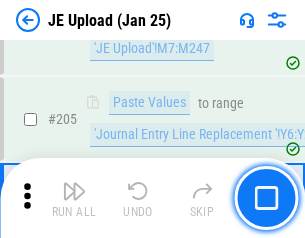 scroll, scrollTop: 4826, scrollLeft: 0, axis: vertical 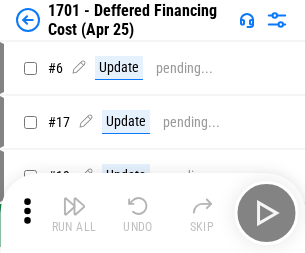 click at bounding box center (74, 206) 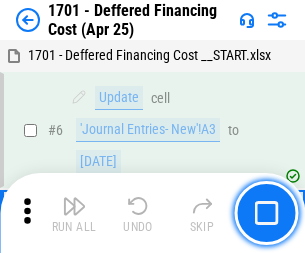 scroll, scrollTop: 240, scrollLeft: 0, axis: vertical 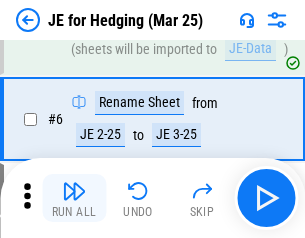 click at bounding box center [74, 191] 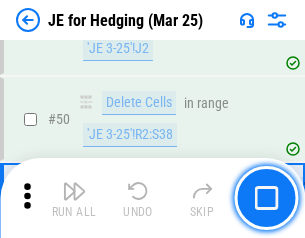 scroll, scrollTop: 1295, scrollLeft: 0, axis: vertical 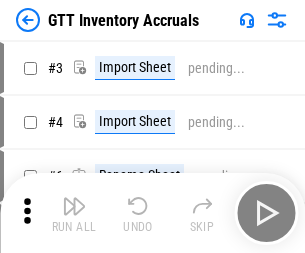 click at bounding box center [74, 206] 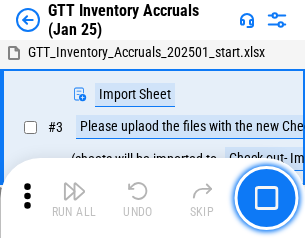 scroll, scrollTop: 129, scrollLeft: 0, axis: vertical 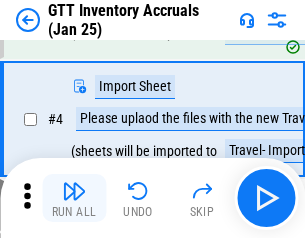 click at bounding box center (74, 191) 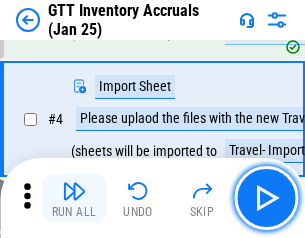 scroll, scrollTop: 231, scrollLeft: 0, axis: vertical 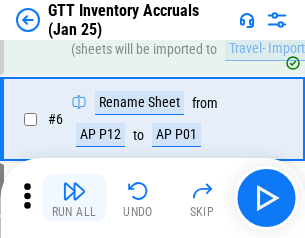 click at bounding box center [74, 191] 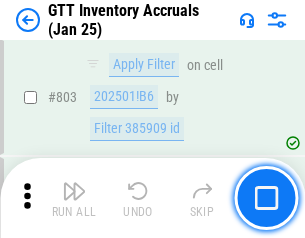 scroll, scrollTop: 15180, scrollLeft: 0, axis: vertical 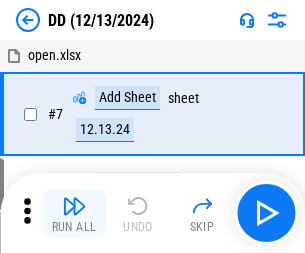 click at bounding box center (74, 206) 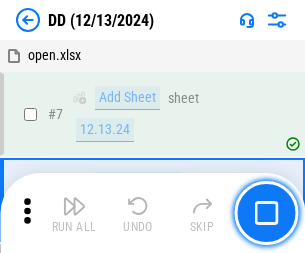 scroll, scrollTop: 193, scrollLeft: 0, axis: vertical 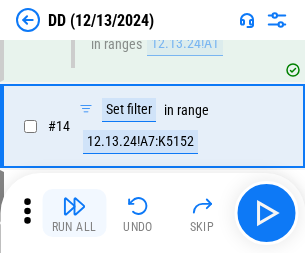 click at bounding box center (74, 206) 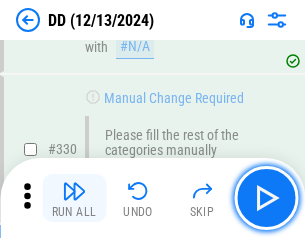 scroll, scrollTop: 9064, scrollLeft: 0, axis: vertical 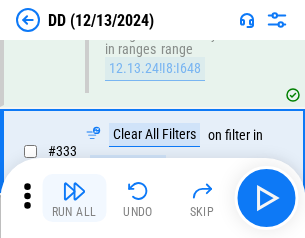 click at bounding box center [74, 191] 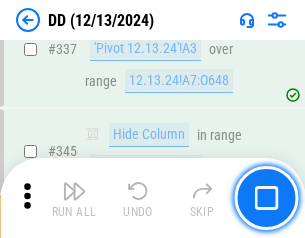 scroll, scrollTop: 9572, scrollLeft: 0, axis: vertical 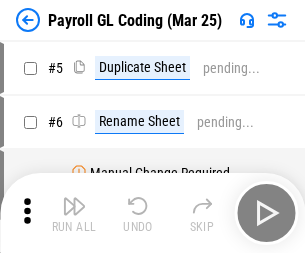 click at bounding box center (74, 206) 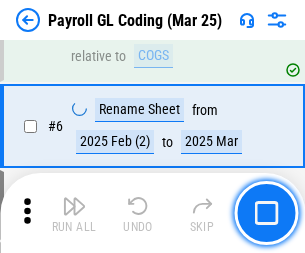 scroll, scrollTop: 240, scrollLeft: 0, axis: vertical 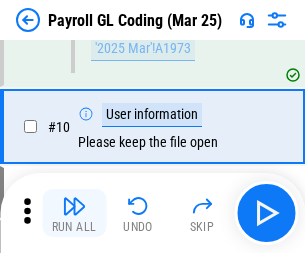 click at bounding box center [74, 206] 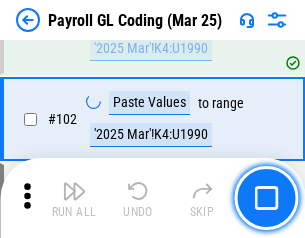 scroll, scrollTop: 4692, scrollLeft: 0, axis: vertical 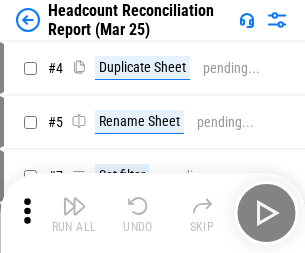 click at bounding box center (74, 206) 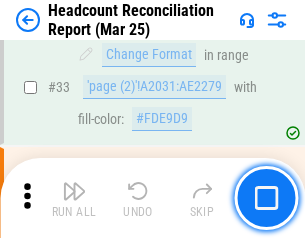 scroll, scrollTop: 1841, scrollLeft: 0, axis: vertical 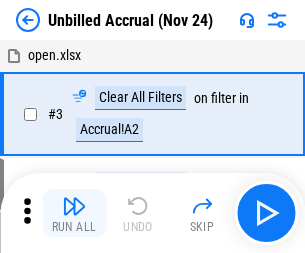 click at bounding box center [74, 206] 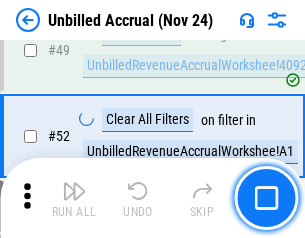 scroll, scrollTop: 1814, scrollLeft: 0, axis: vertical 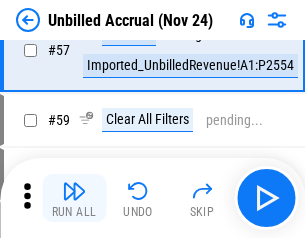 click at bounding box center (74, 191) 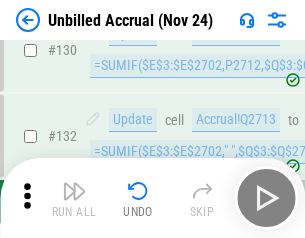 scroll, scrollTop: 5957, scrollLeft: 0, axis: vertical 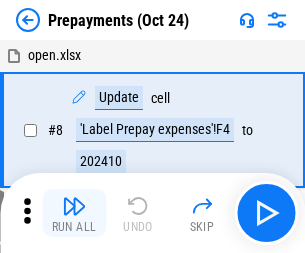 click at bounding box center (74, 206) 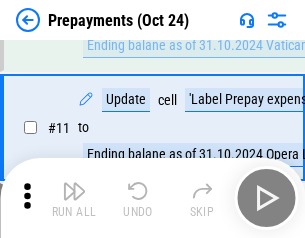 scroll, scrollTop: 125, scrollLeft: 0, axis: vertical 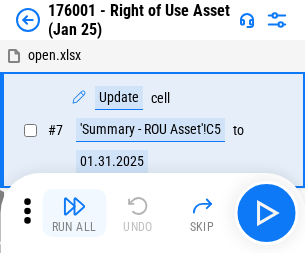 click at bounding box center (74, 206) 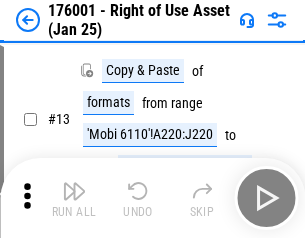 scroll, scrollTop: 129, scrollLeft: 0, axis: vertical 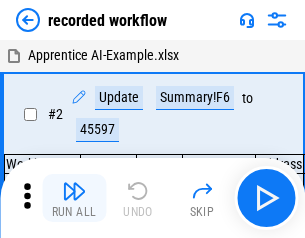 click at bounding box center [74, 191] 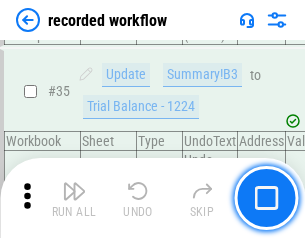 scroll, scrollTop: 6251, scrollLeft: 0, axis: vertical 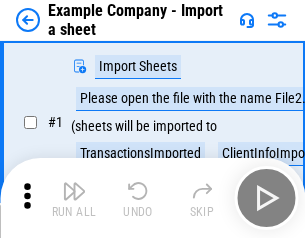 click at bounding box center [74, 191] 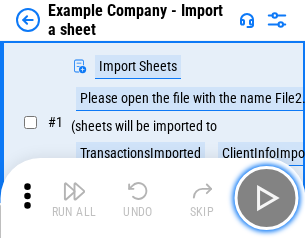 scroll, scrollTop: 168, scrollLeft: 0, axis: vertical 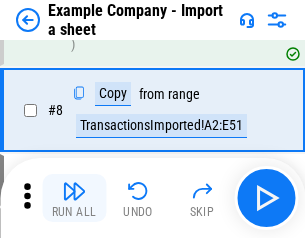 click at bounding box center [74, 191] 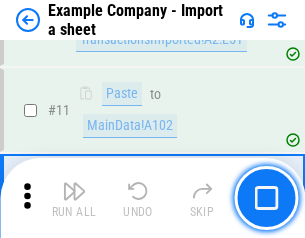 scroll, scrollTop: 442, scrollLeft: 0, axis: vertical 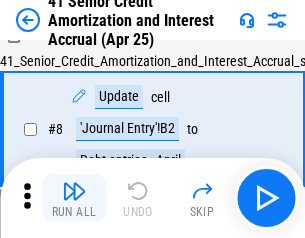 click at bounding box center (74, 191) 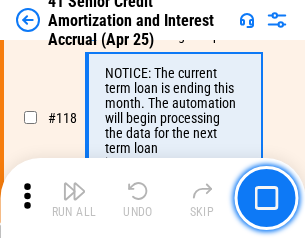 scroll, scrollTop: 1887, scrollLeft: 0, axis: vertical 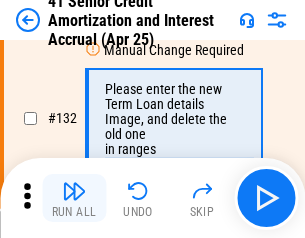 click at bounding box center (74, 191) 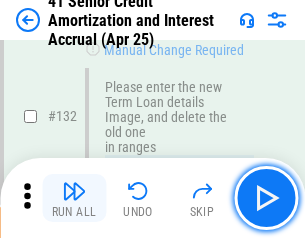 scroll, scrollTop: 2090, scrollLeft: 0, axis: vertical 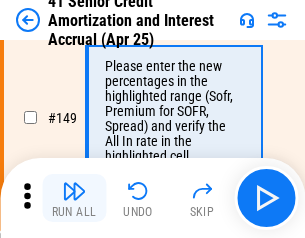 click at bounding box center [74, 191] 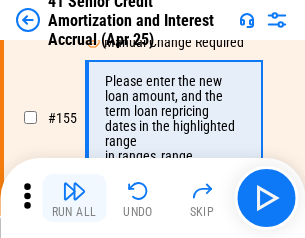 click at bounding box center [74, 191] 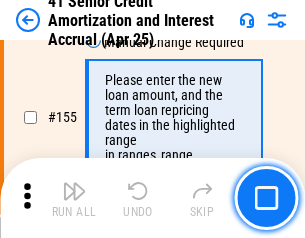 scroll, scrollTop: 2438, scrollLeft: 0, axis: vertical 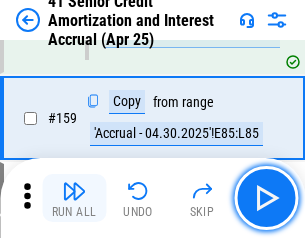 click at bounding box center [74, 191] 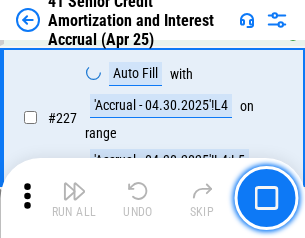 scroll, scrollTop: 4479, scrollLeft: 0, axis: vertical 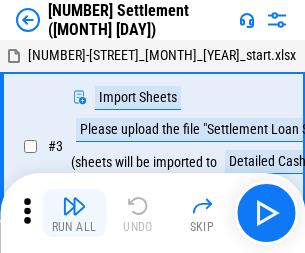click at bounding box center (74, 206) 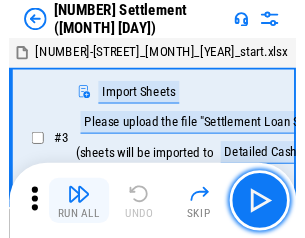 scroll, scrollTop: 19, scrollLeft: 0, axis: vertical 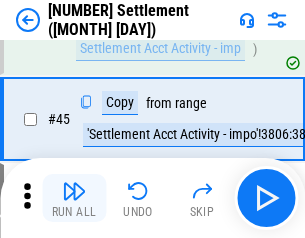 click at bounding box center [74, 191] 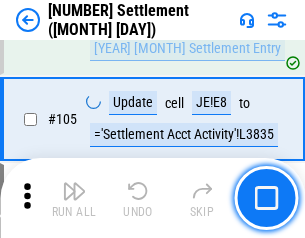 scroll, scrollTop: 1263, scrollLeft: 0, axis: vertical 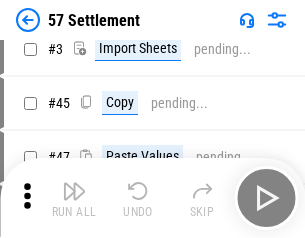 click at bounding box center [74, 191] 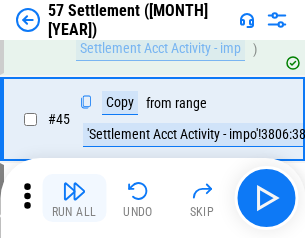 click at bounding box center [74, 191] 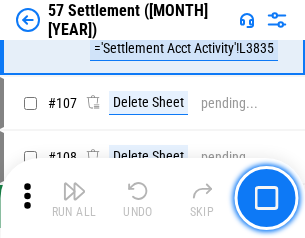 scroll, scrollTop: 1263, scrollLeft: 0, axis: vertical 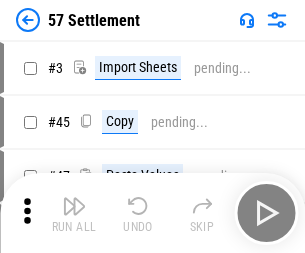 click at bounding box center (74, 206) 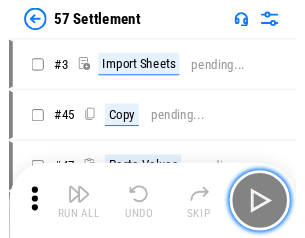 scroll, scrollTop: 19, scrollLeft: 0, axis: vertical 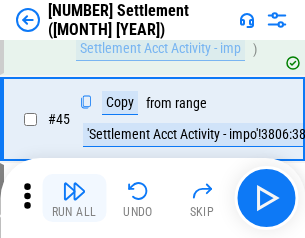 click at bounding box center [74, 191] 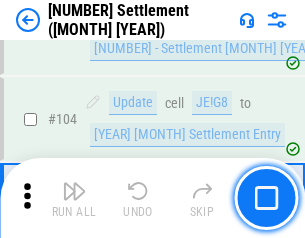 scroll, scrollTop: 1263, scrollLeft: 0, axis: vertical 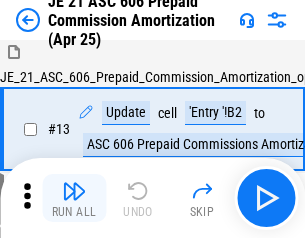 click at bounding box center (74, 191) 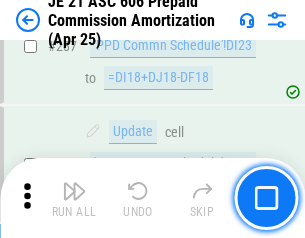 scroll, scrollTop: 3680, scrollLeft: 0, axis: vertical 